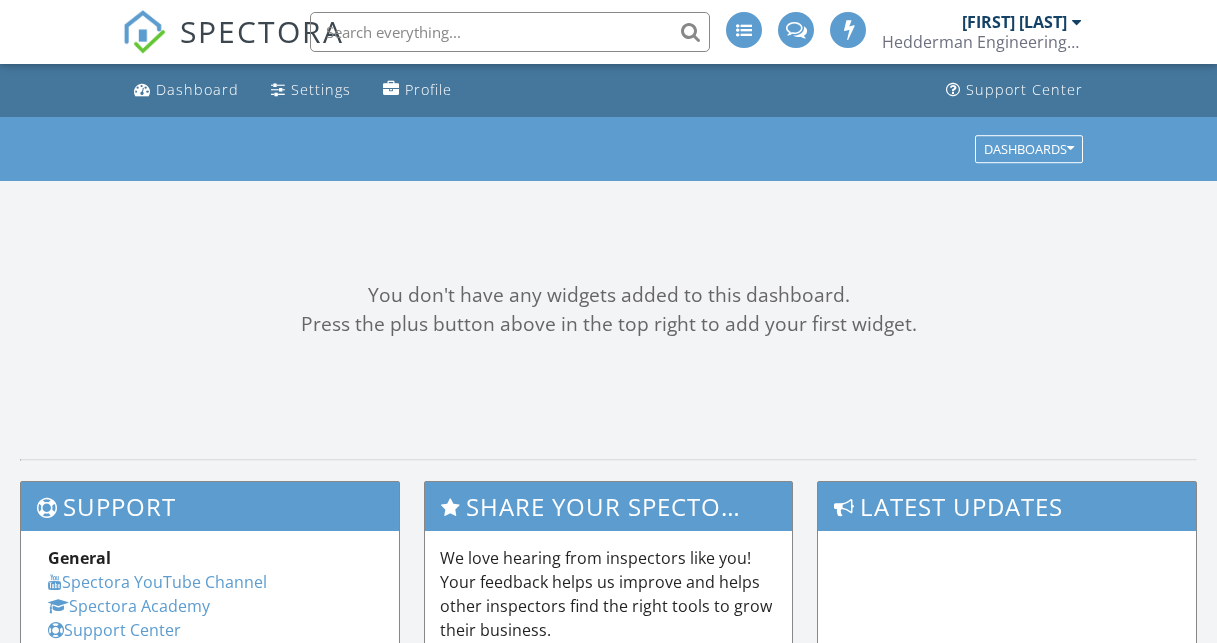 scroll, scrollTop: 0, scrollLeft: 0, axis: both 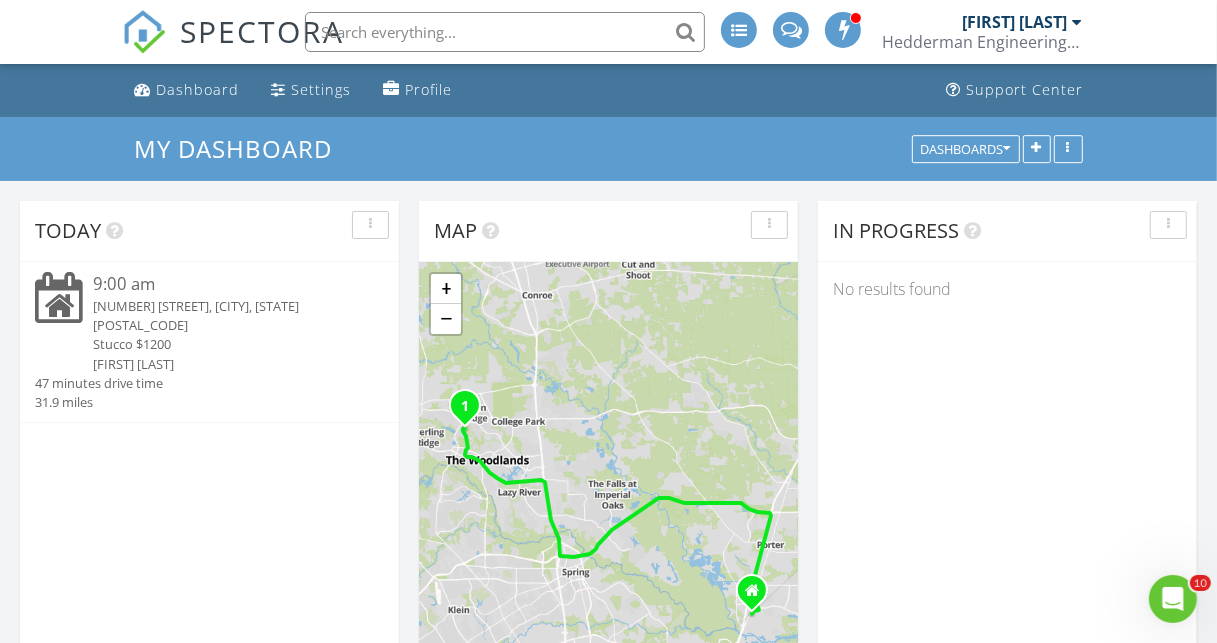 click on "Stucco $1200" at bounding box center [224, 344] 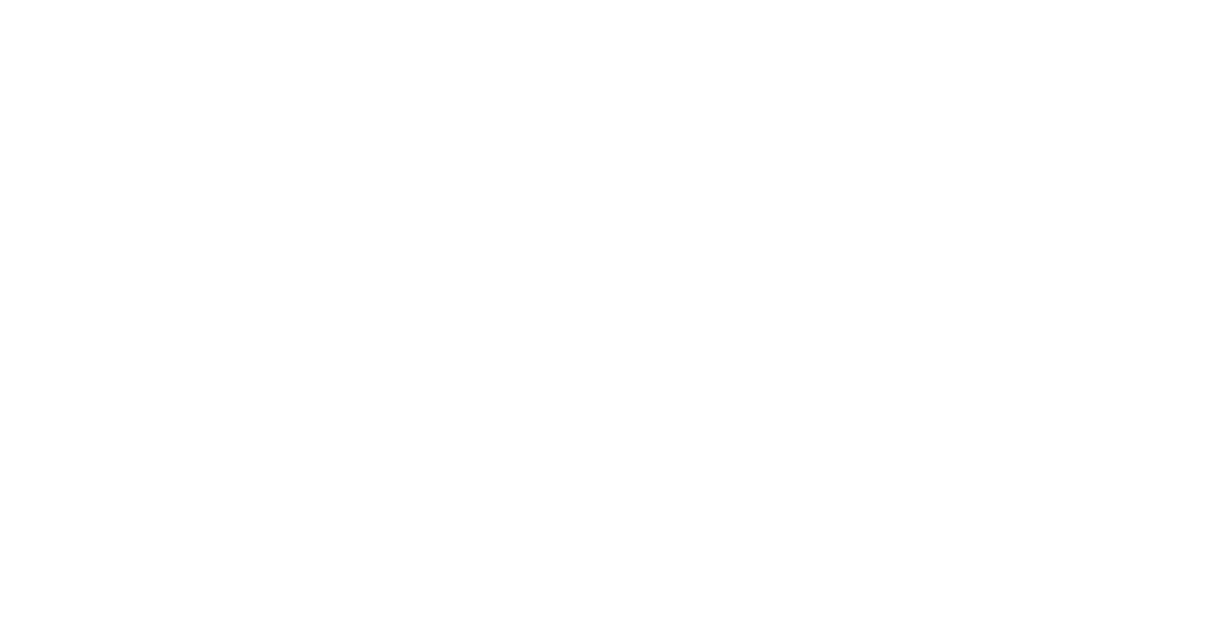 scroll, scrollTop: 0, scrollLeft: 0, axis: both 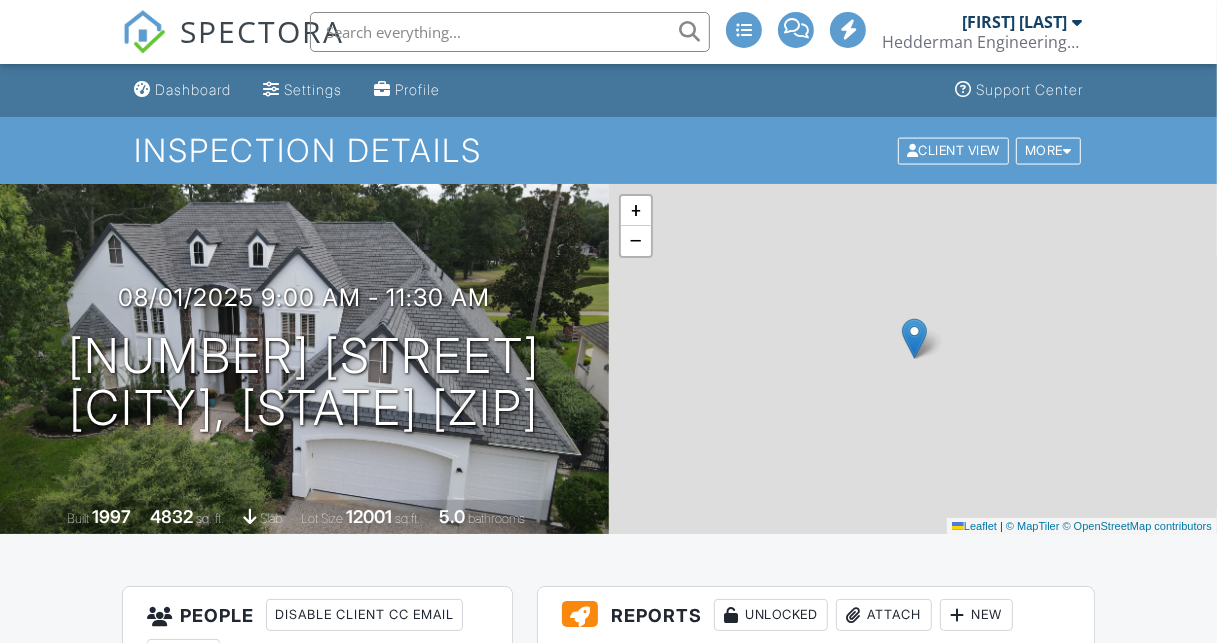 click on "STUCCO REPORT" at bounding box center [742, 888] 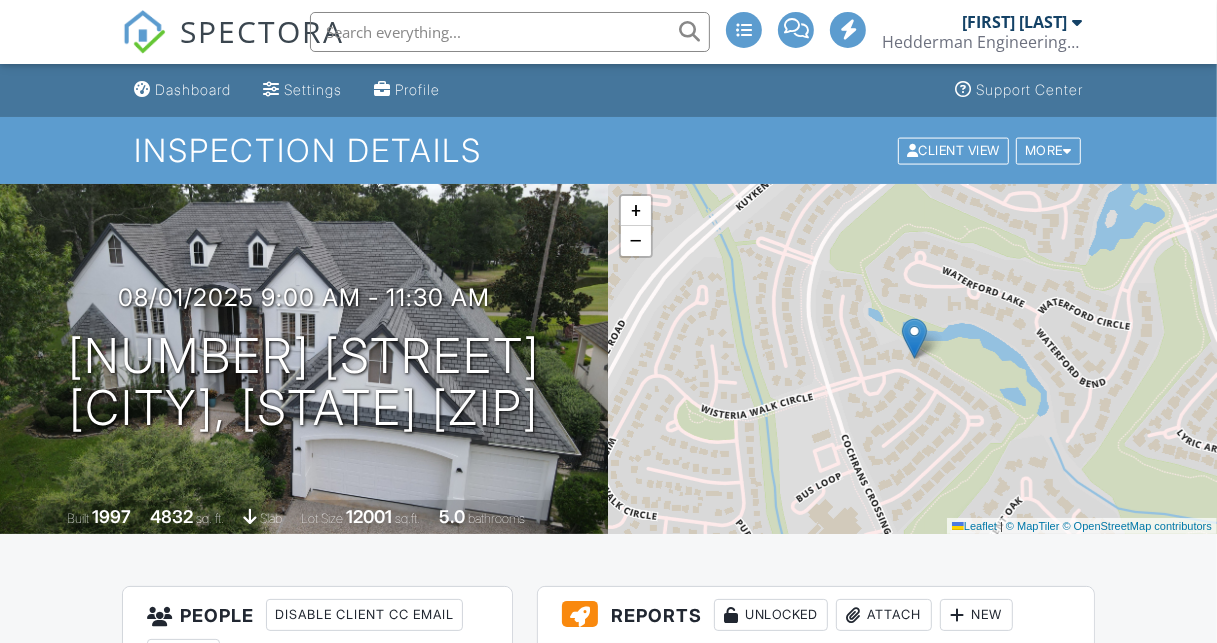 scroll, scrollTop: 329, scrollLeft: 0, axis: vertical 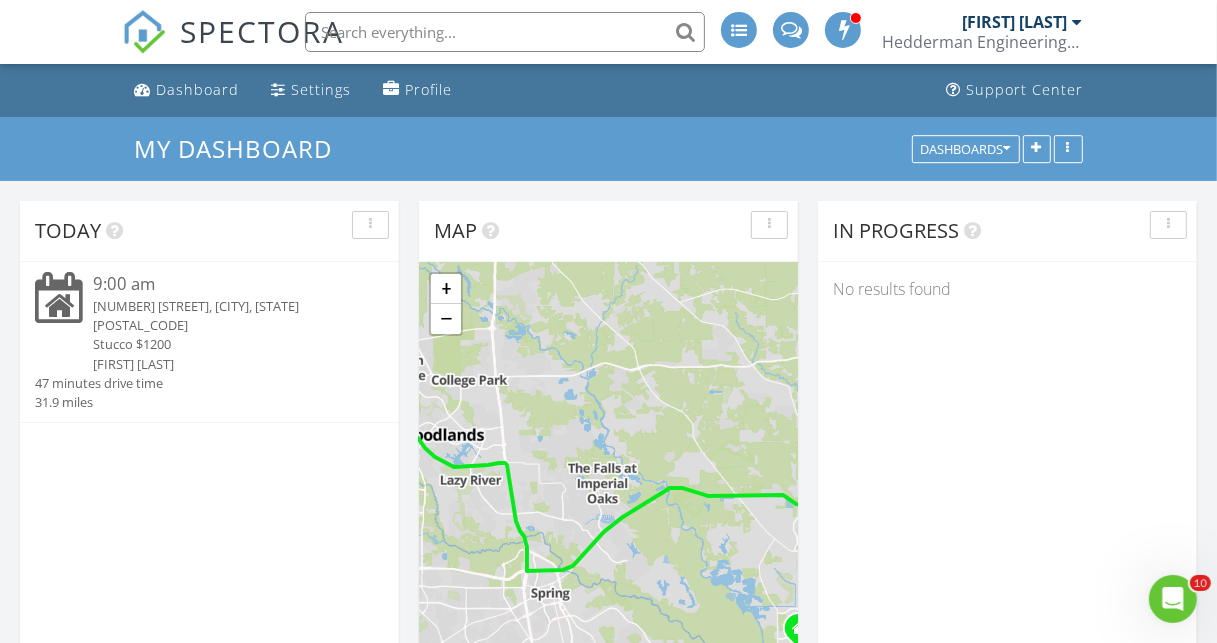 click on "Dashboard" at bounding box center [186, 90] 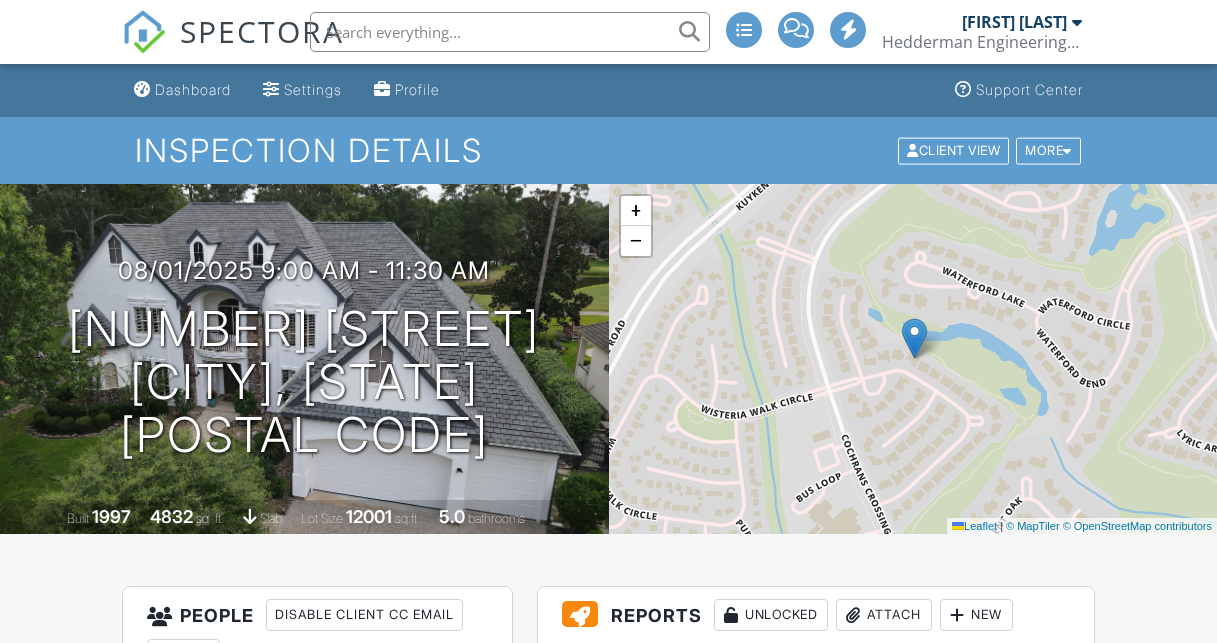 scroll, scrollTop: 0, scrollLeft: 0, axis: both 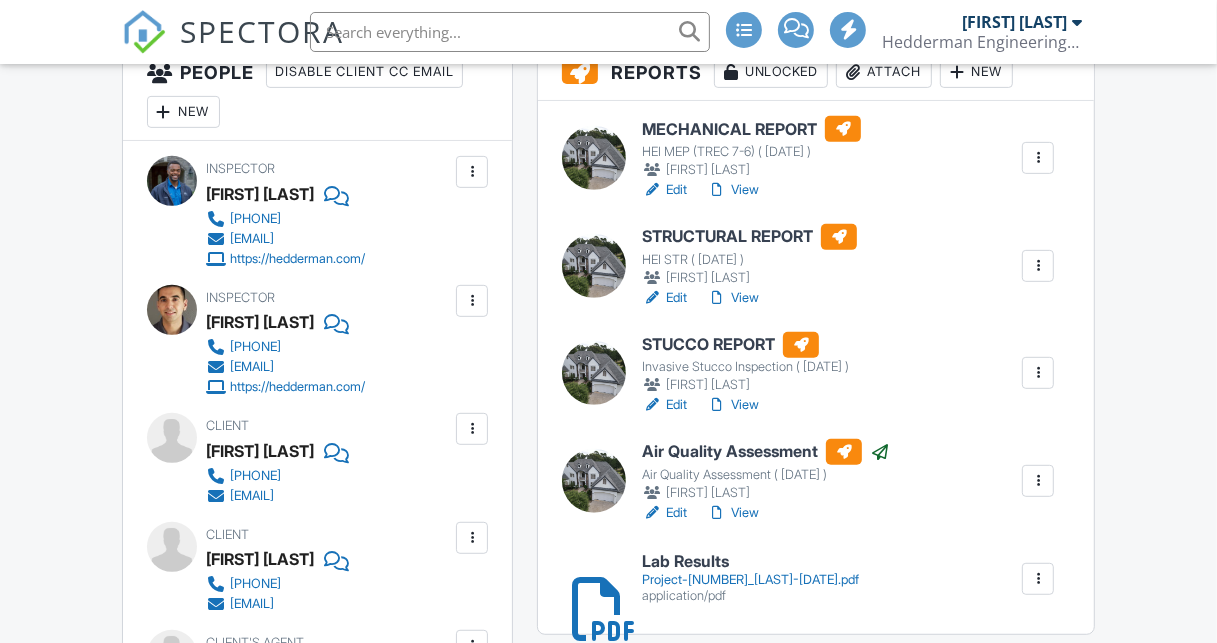 click on "STUCCO REPORT" at bounding box center (745, 345) 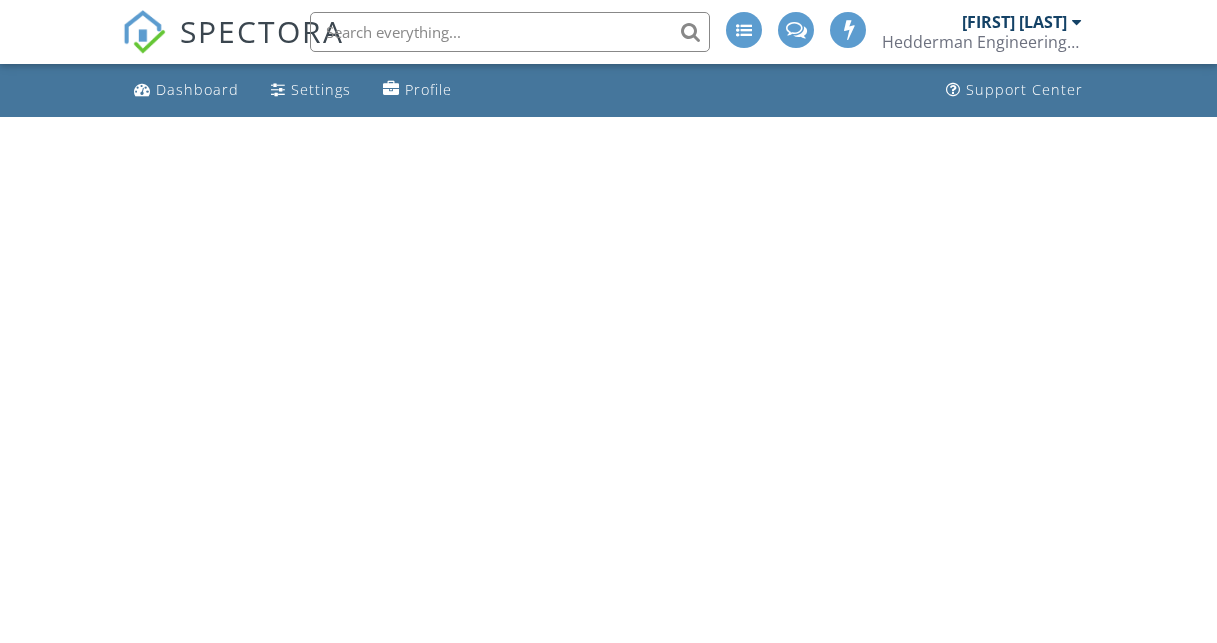 scroll, scrollTop: 0, scrollLeft: 0, axis: both 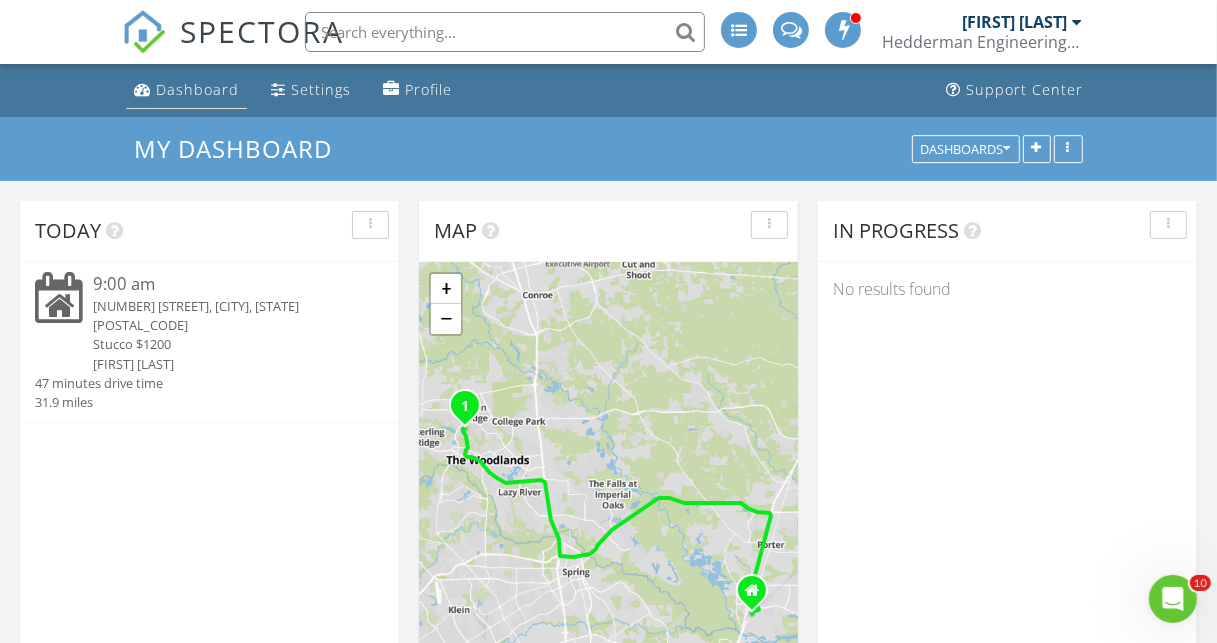 click on "Dashboard" at bounding box center (197, 89) 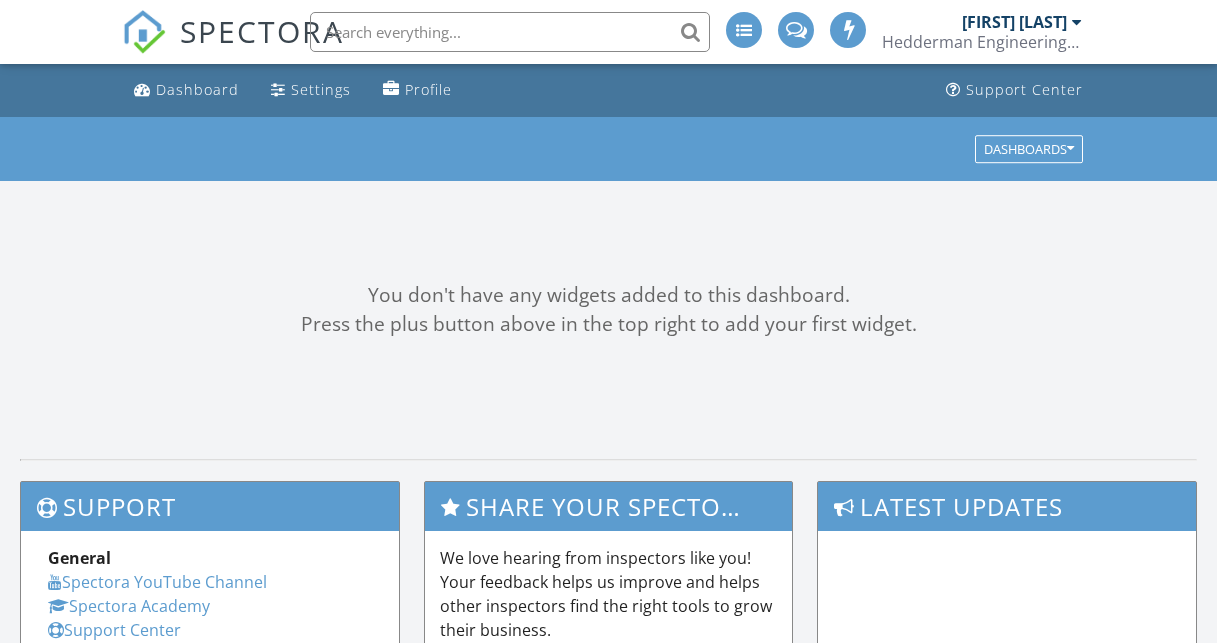 scroll, scrollTop: 0, scrollLeft: 0, axis: both 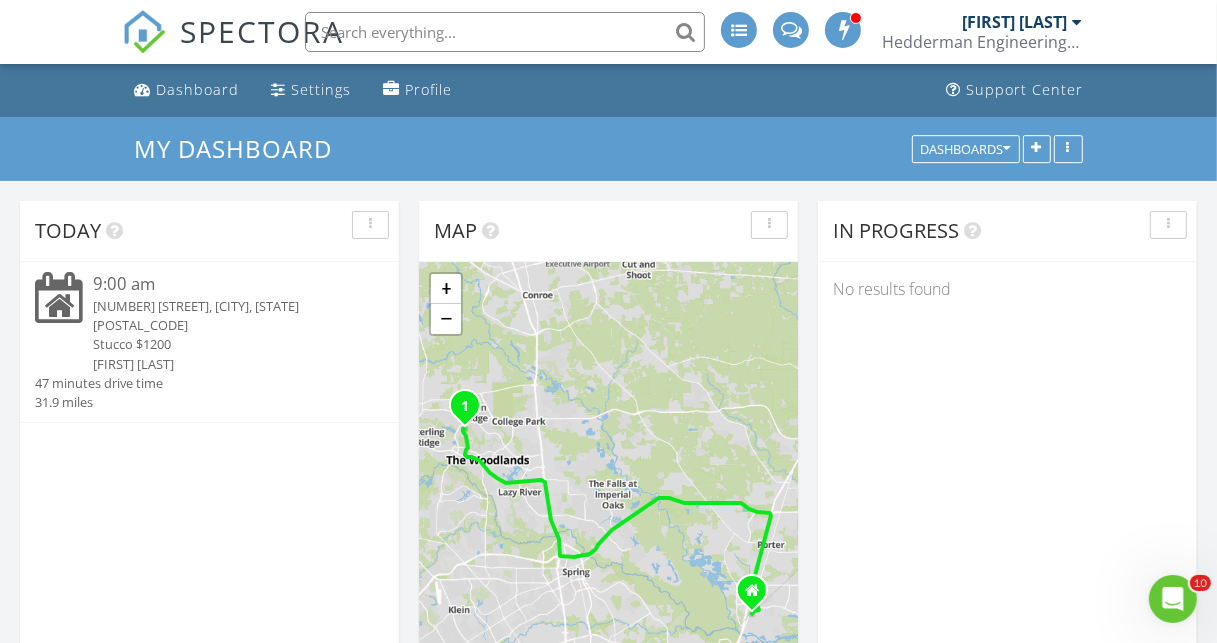 click on "Dashboard" at bounding box center [197, 89] 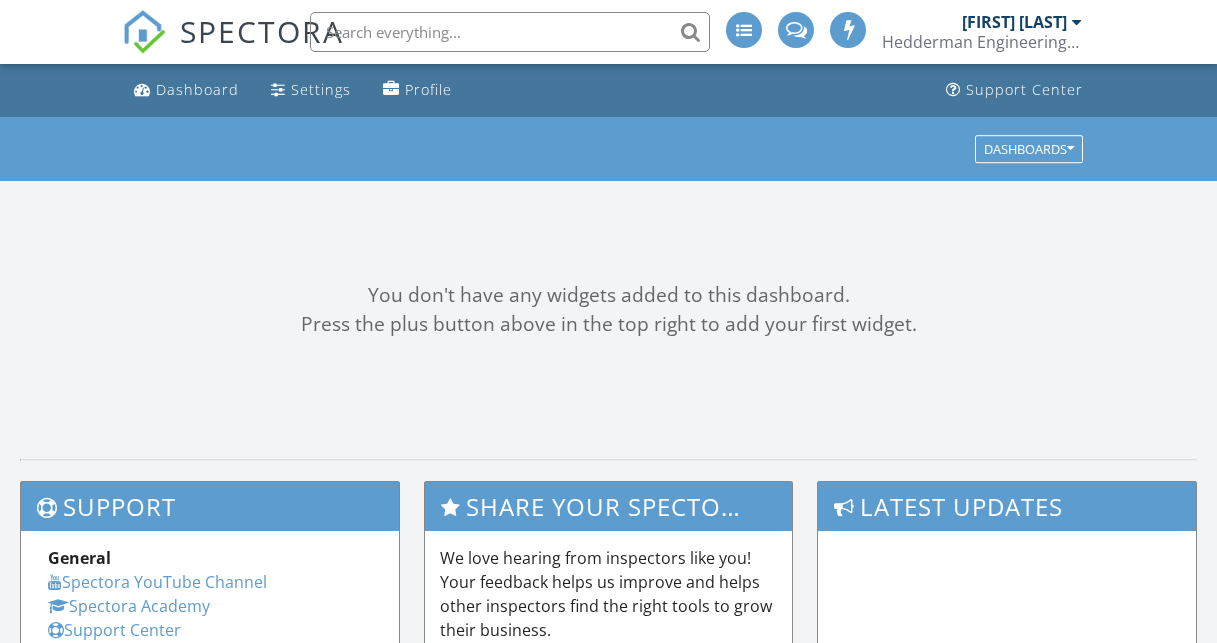 scroll, scrollTop: 0, scrollLeft: 0, axis: both 